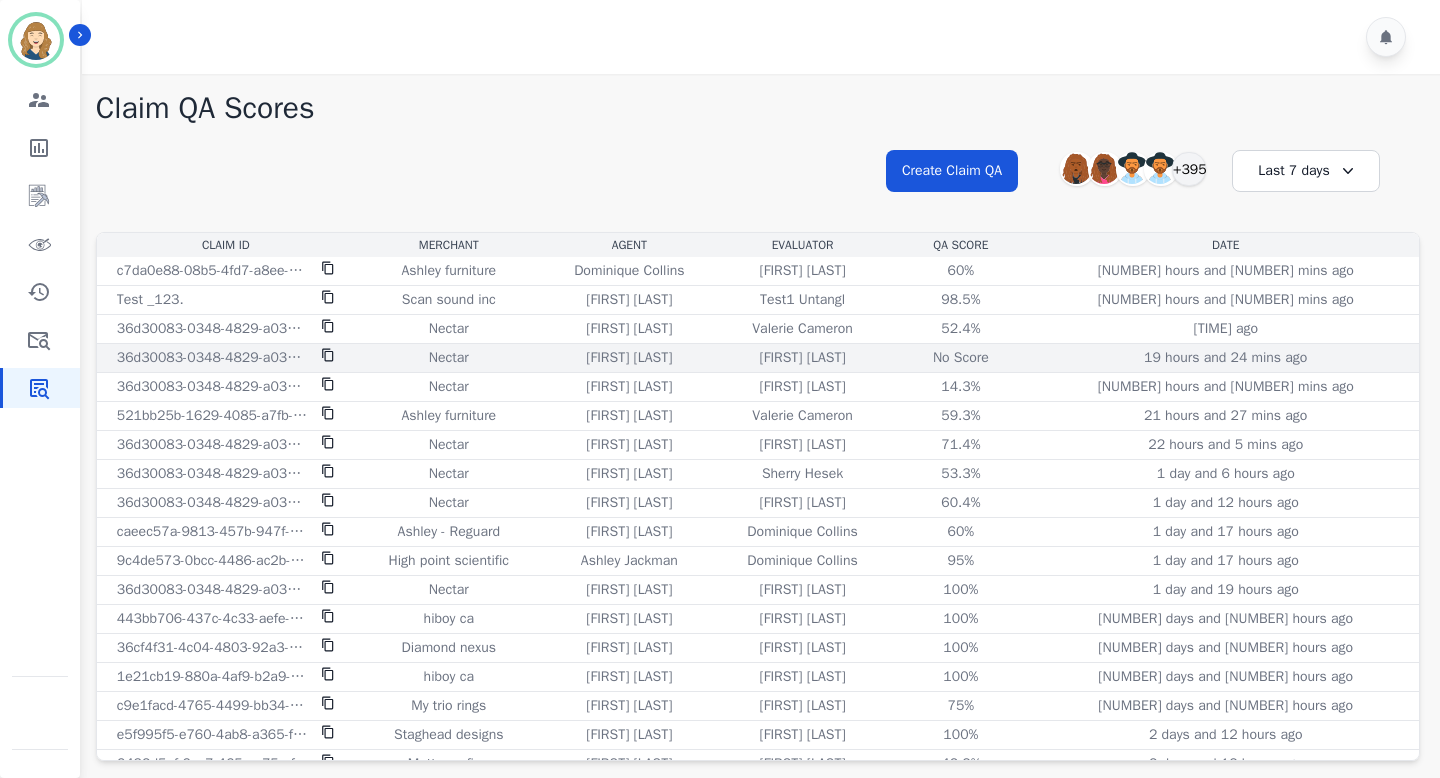 scroll, scrollTop: 0, scrollLeft: 0, axis: both 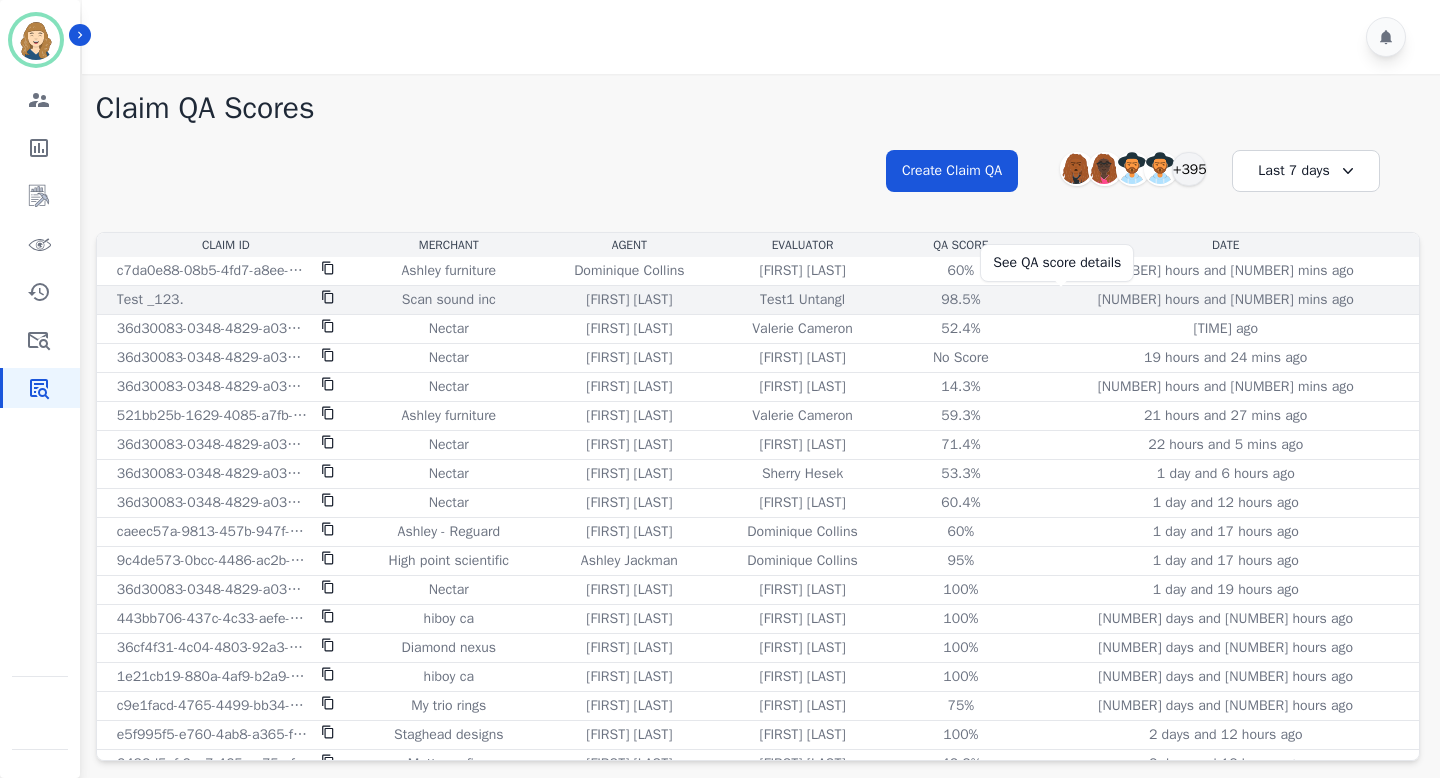 click on "98.5%" at bounding box center [961, 300] 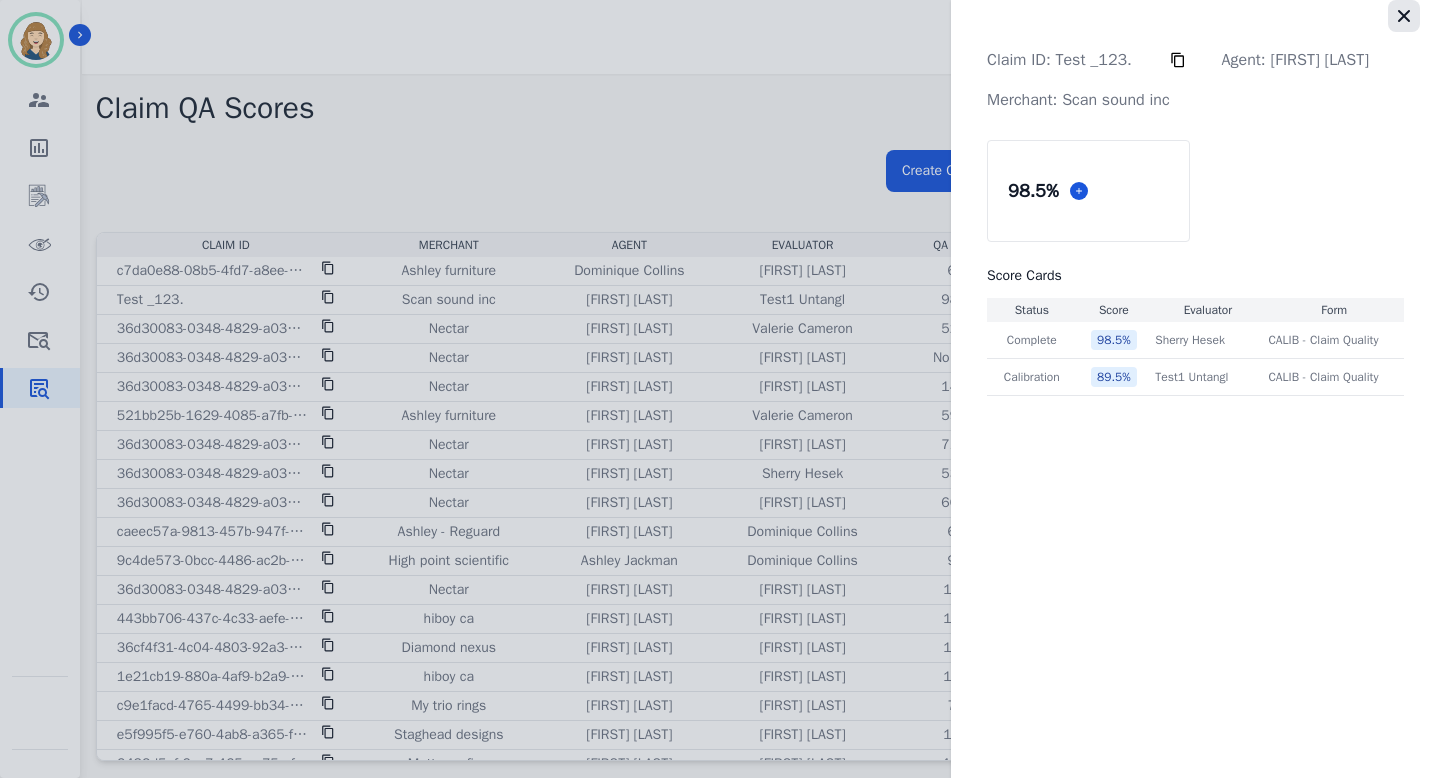 click 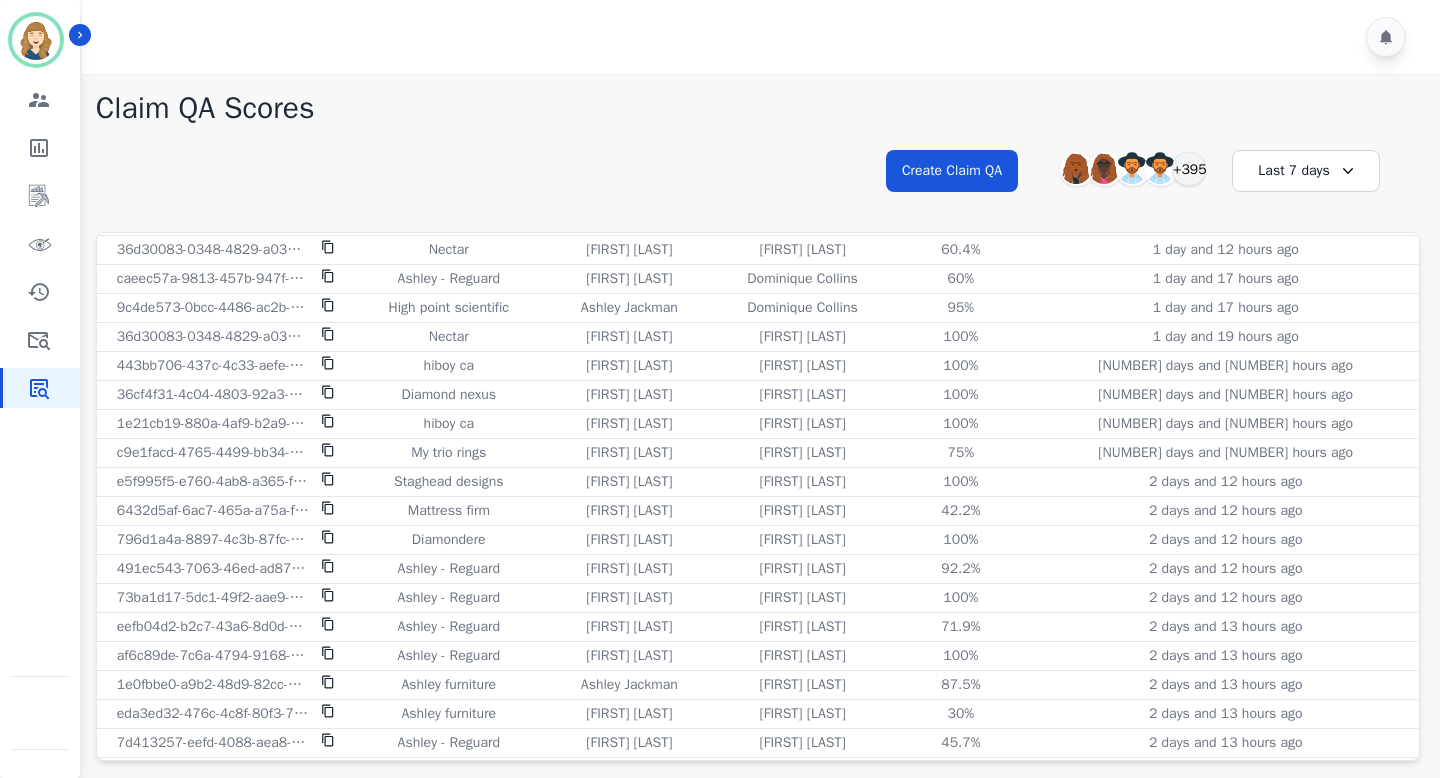 scroll, scrollTop: 0, scrollLeft: 0, axis: both 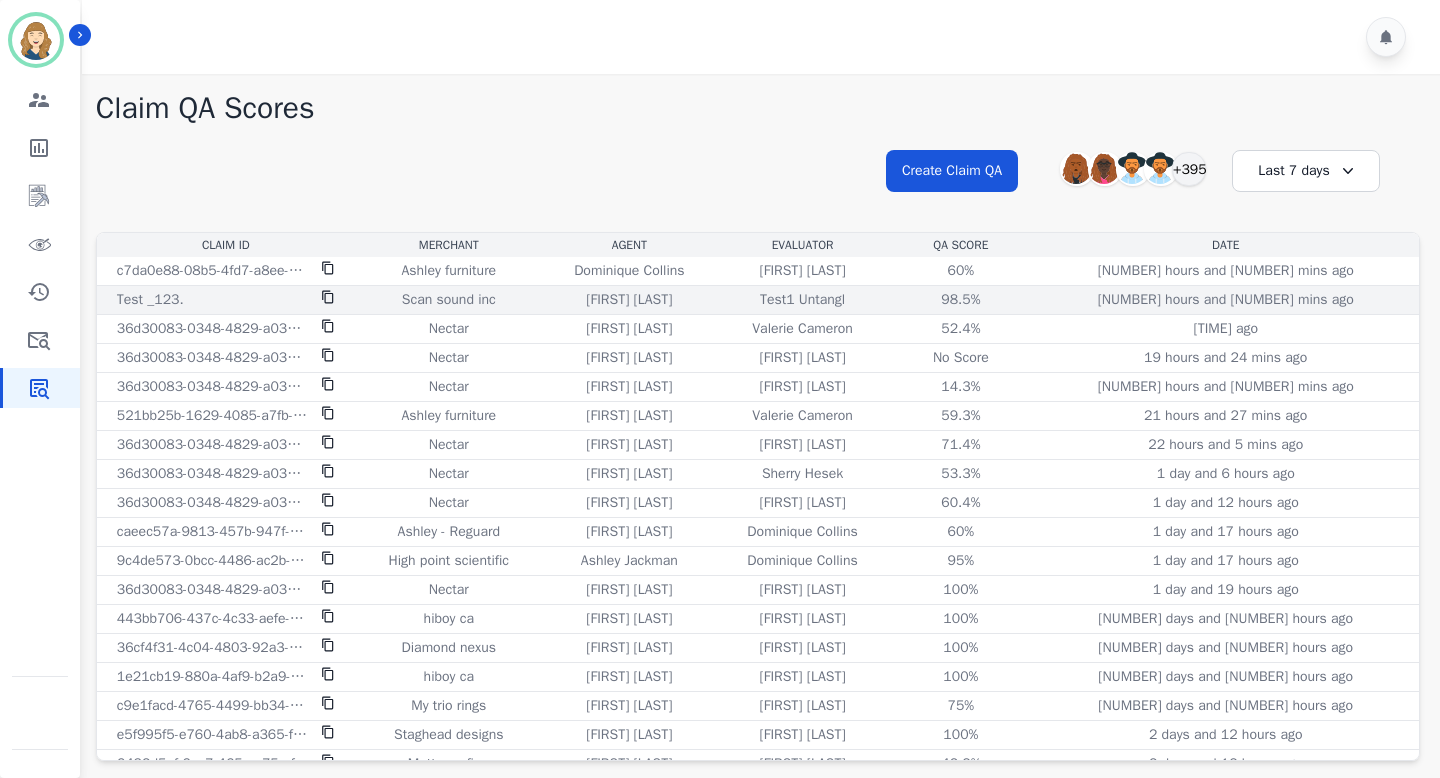 click on "Test1 Untangl" at bounding box center (802, 300) 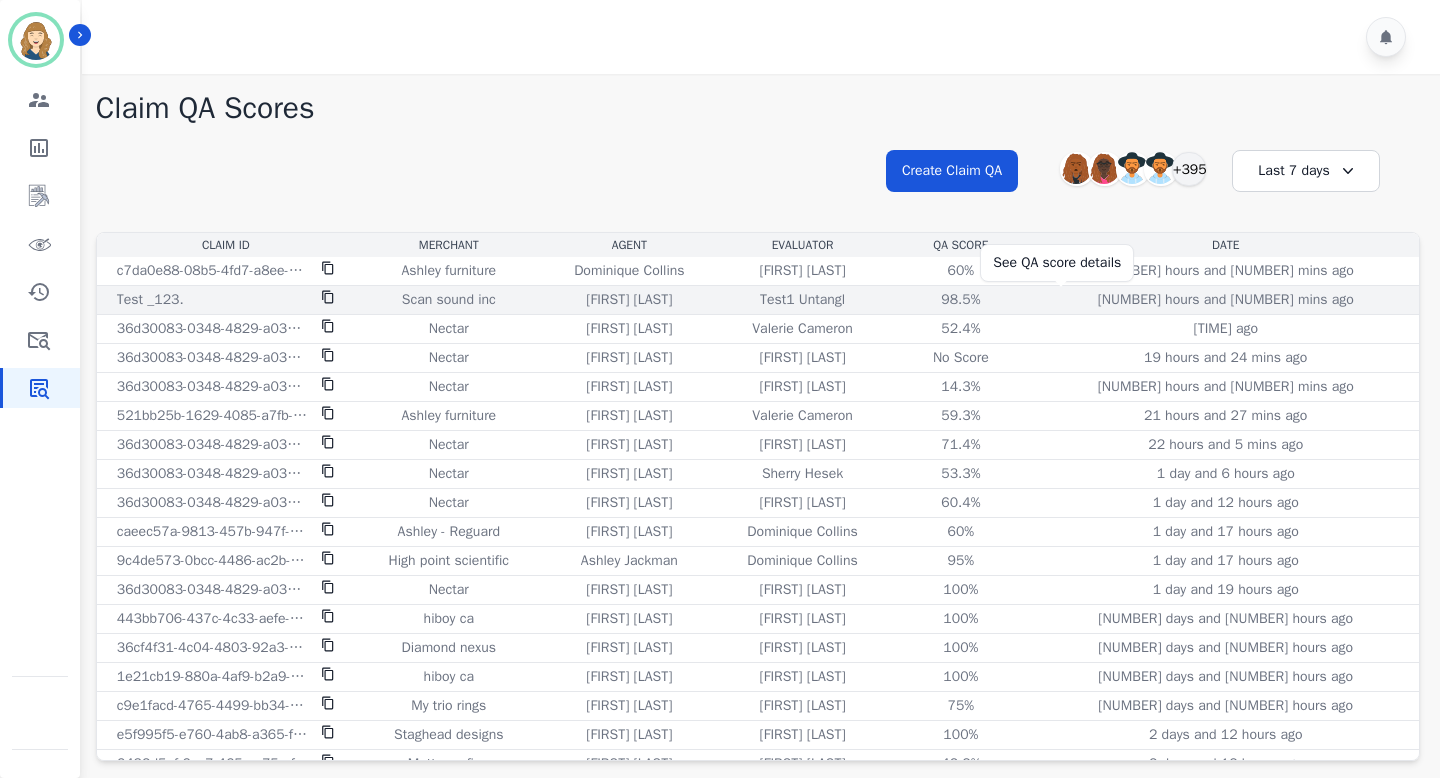 click on "98.5%" at bounding box center [961, 300] 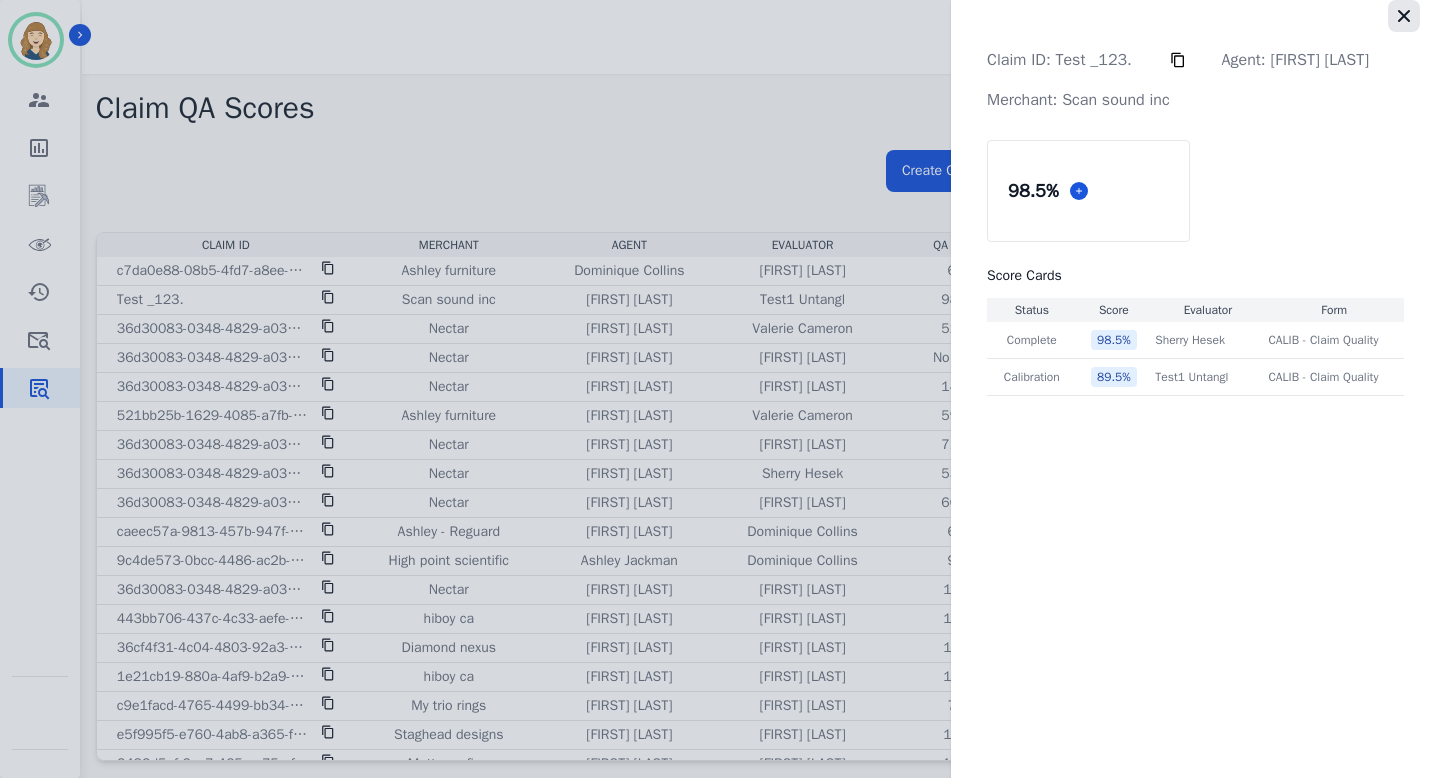 click 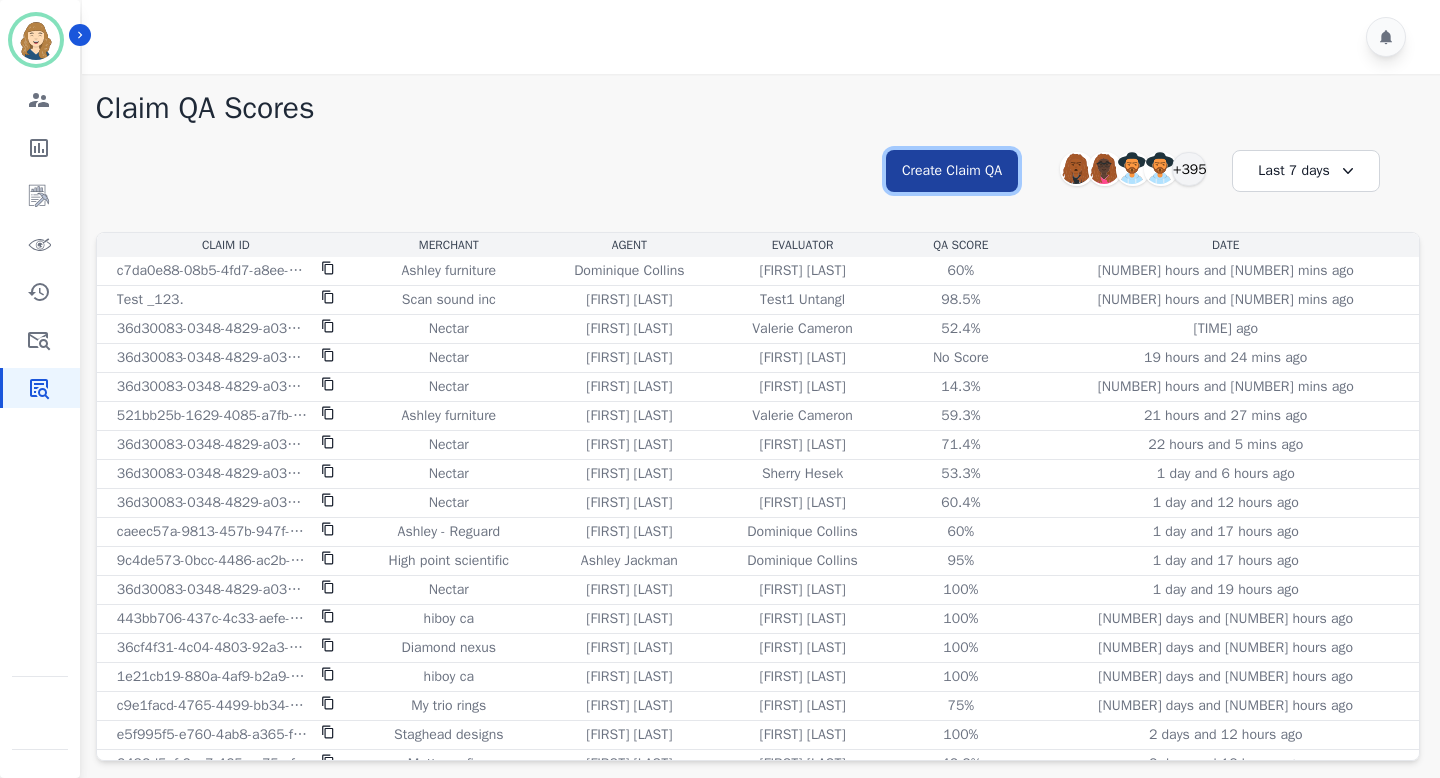 click on "Create Claim QA" at bounding box center (952, 171) 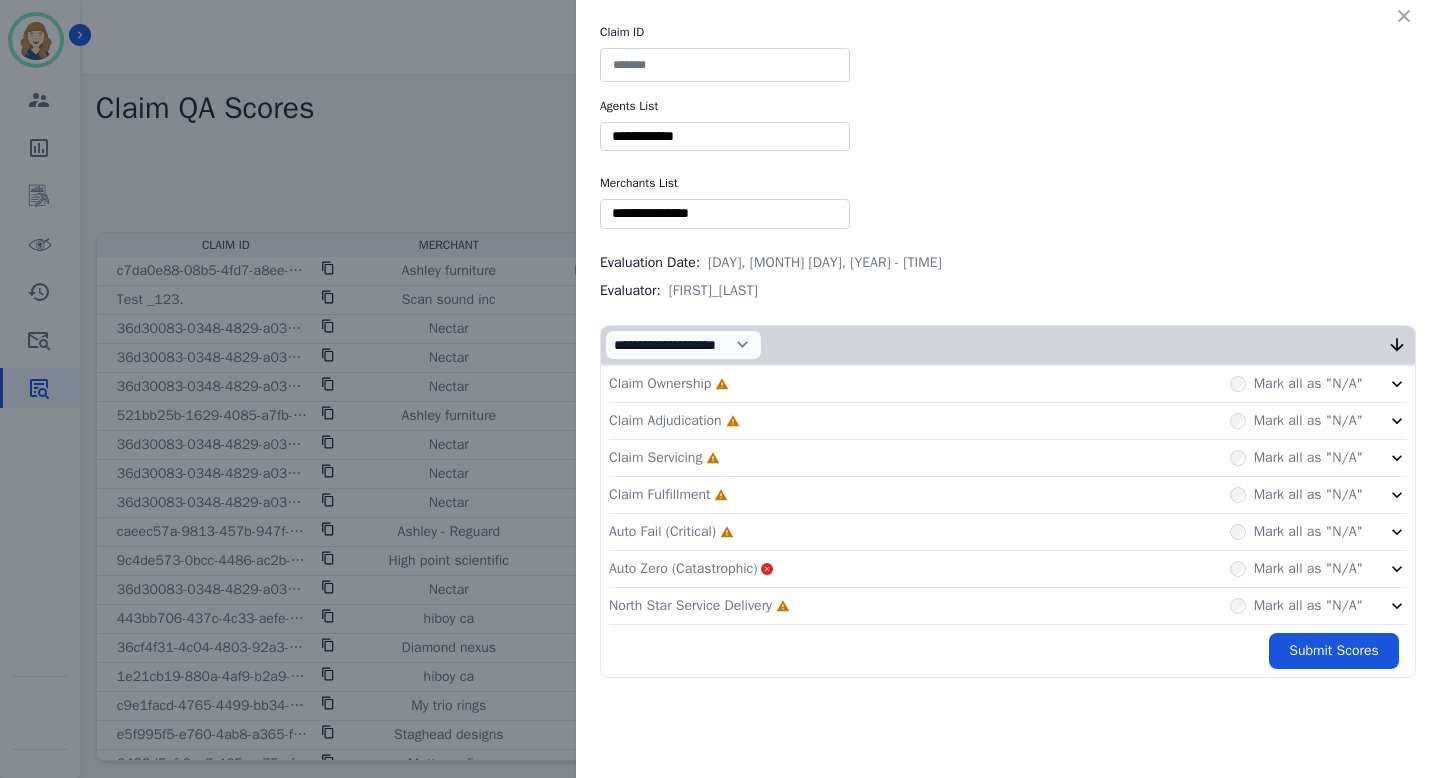 click at bounding box center [725, 65] 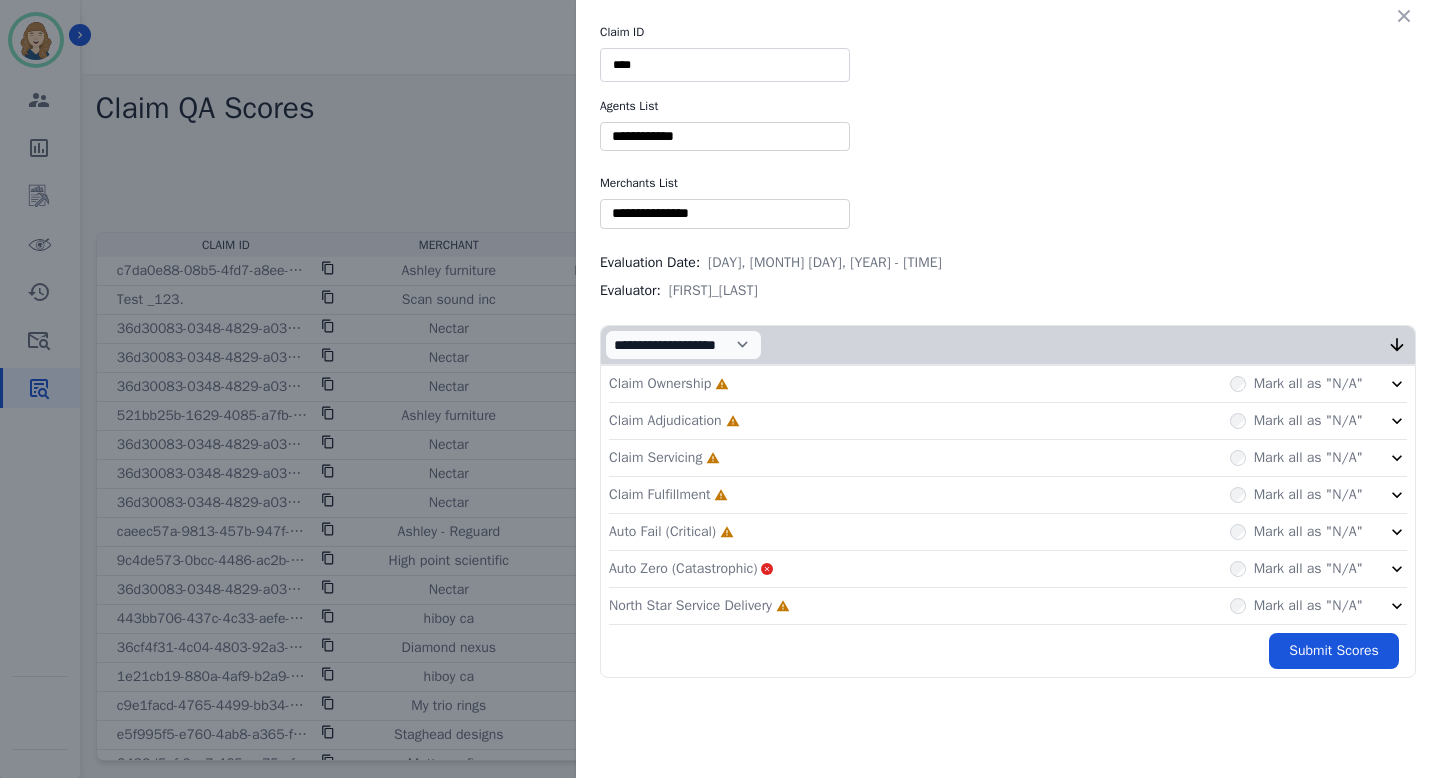 type on "****" 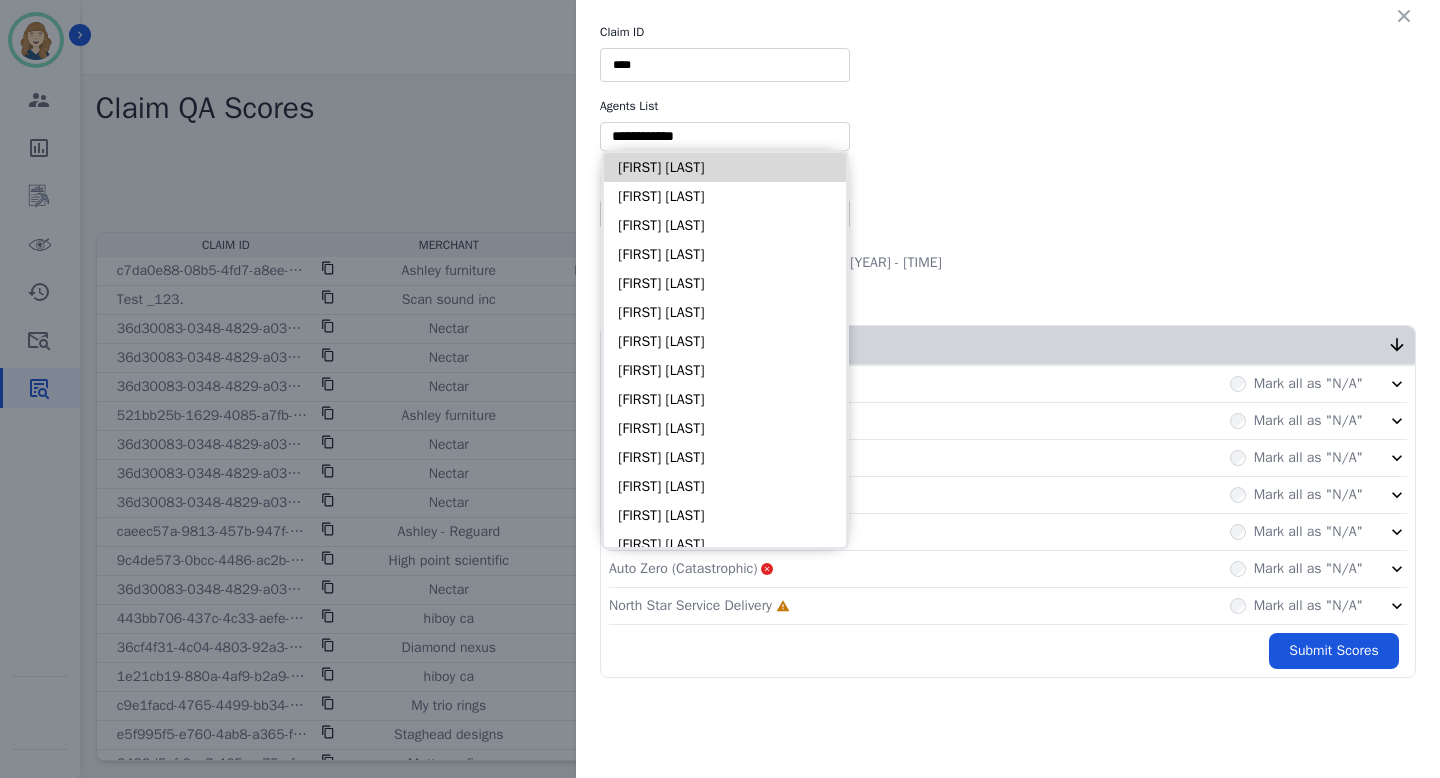 click on "[FIRST] [LAST]" at bounding box center [725, 167] 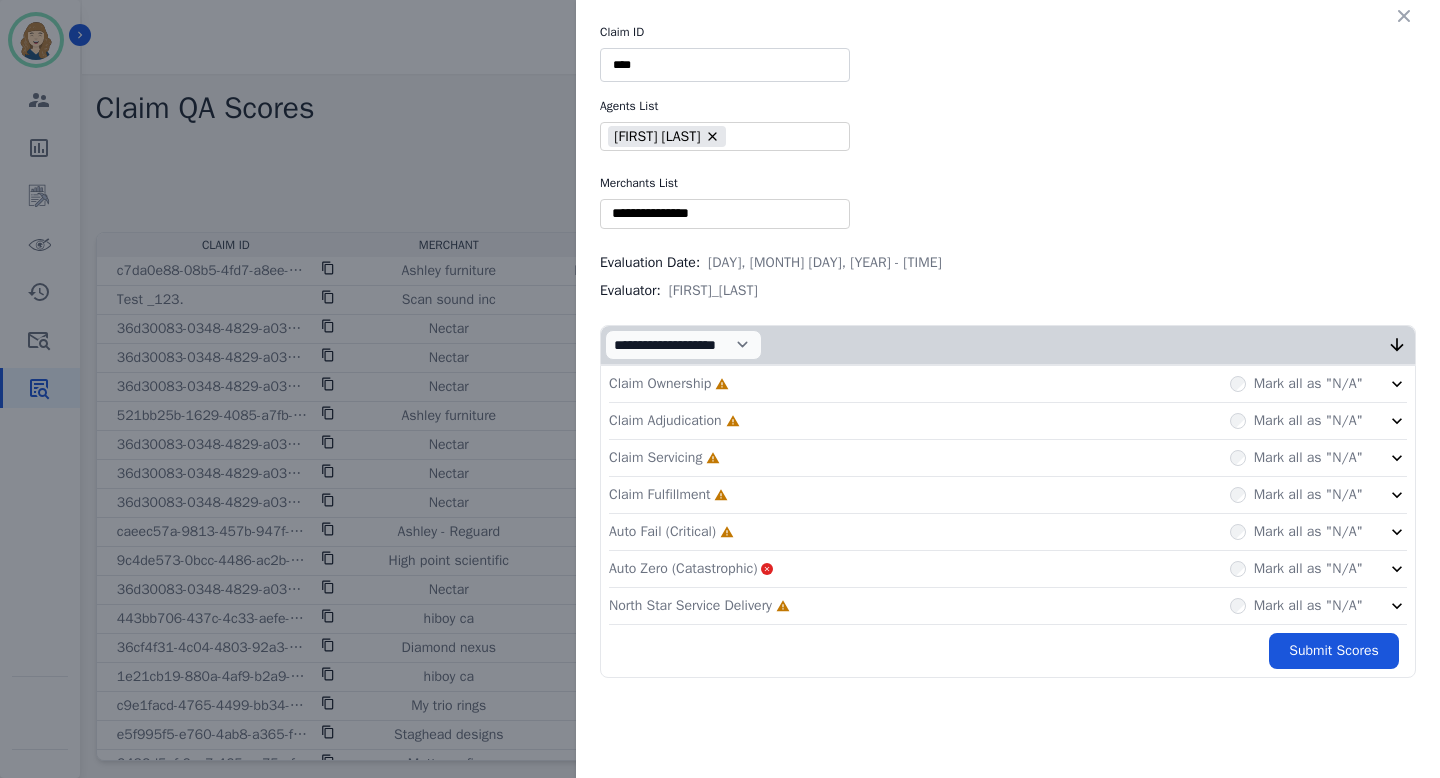 click at bounding box center [725, 213] 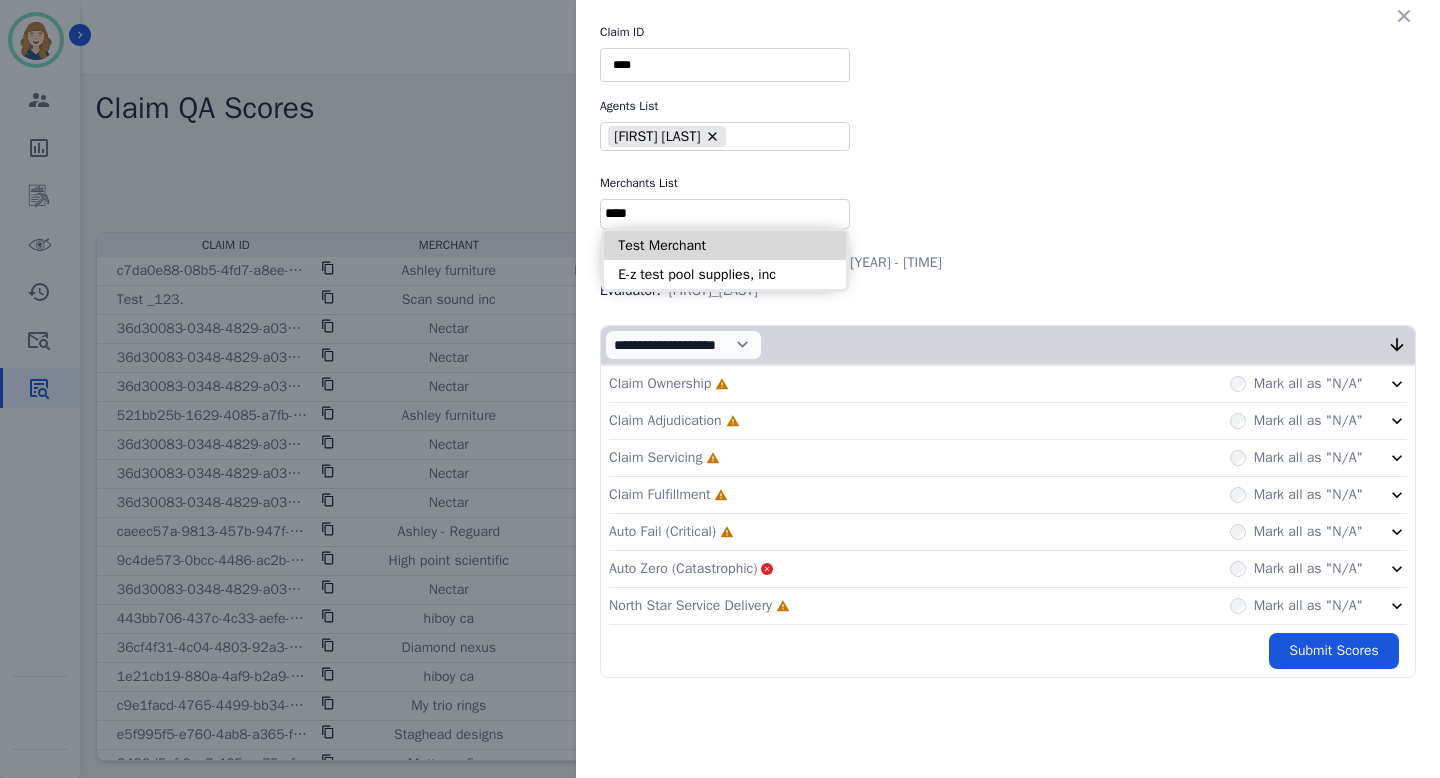 type on "****" 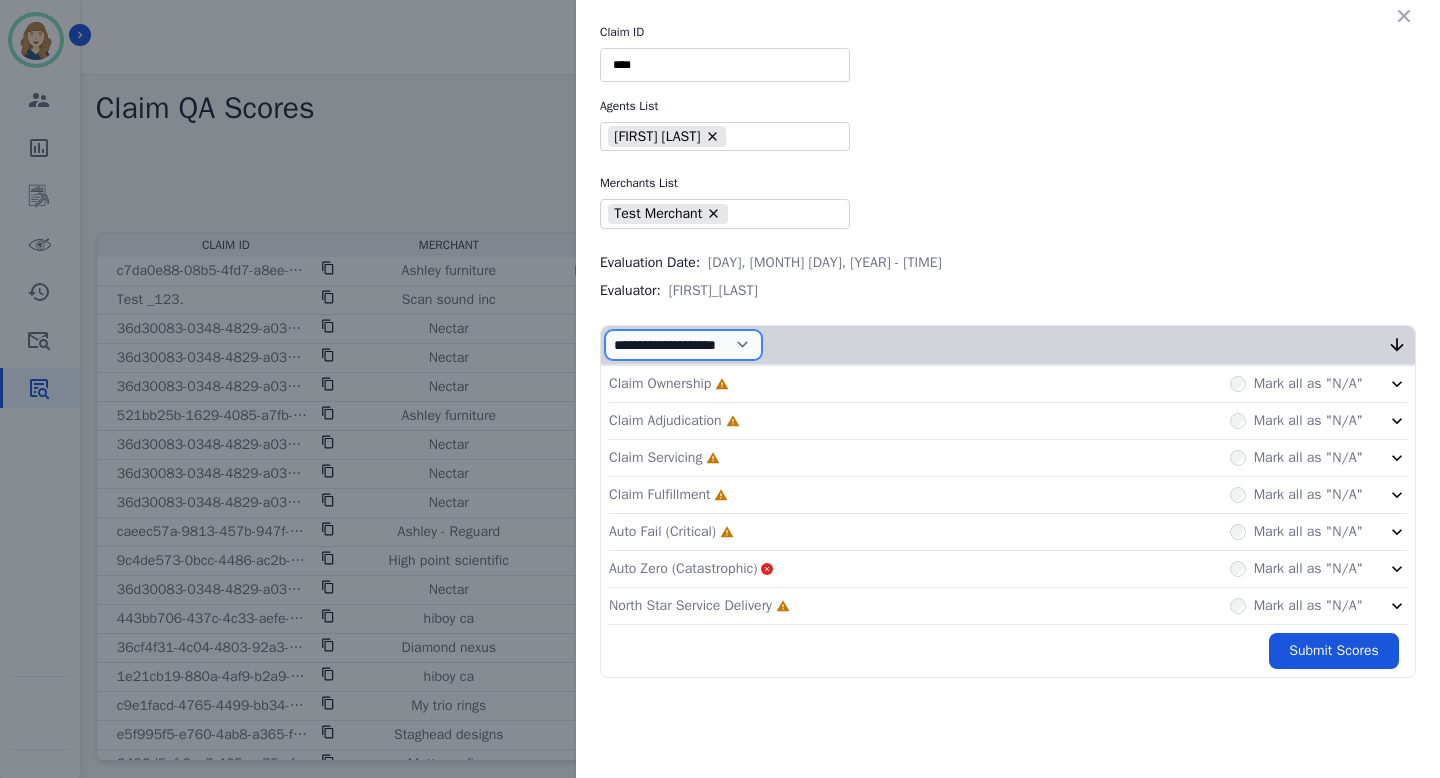 click on "**********" at bounding box center [683, 345] 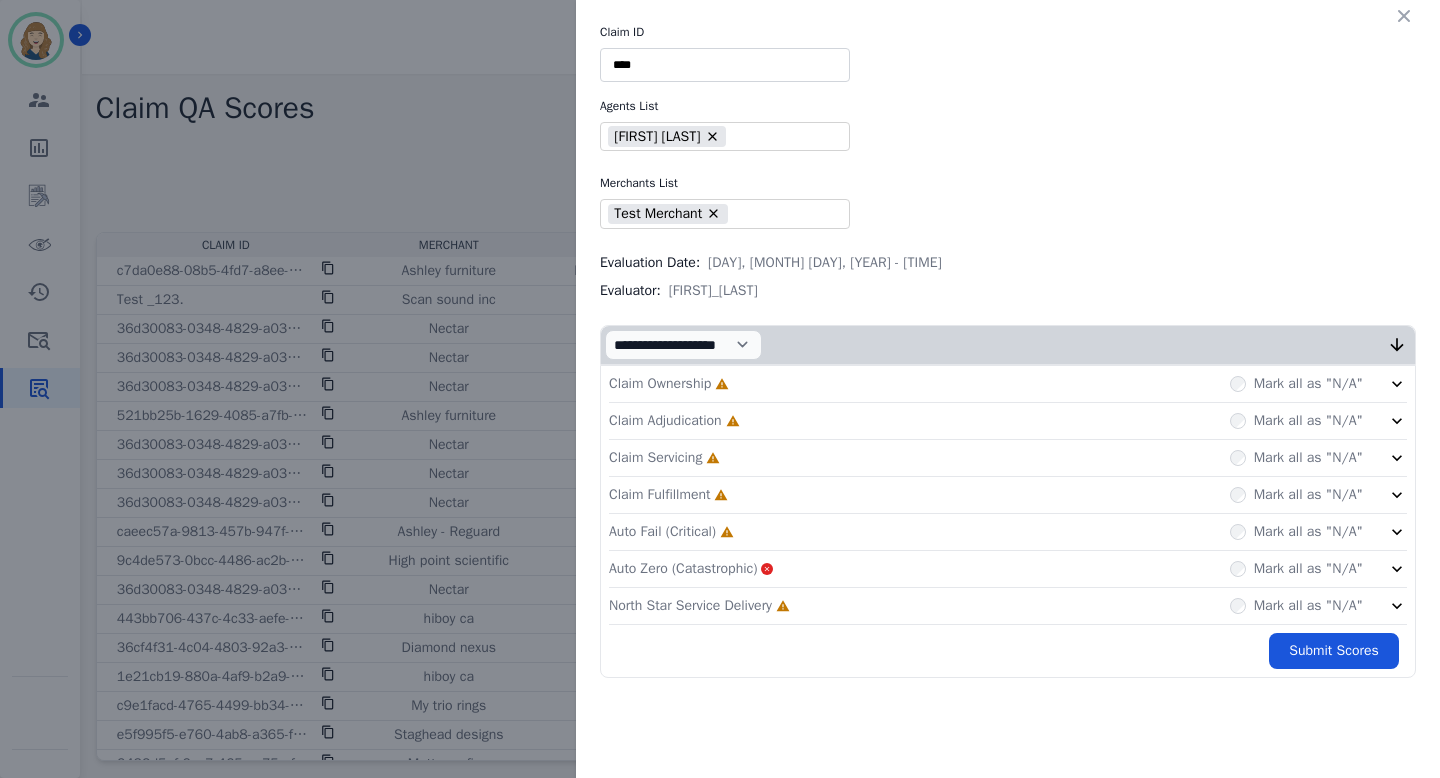click on "Claim Ownership     Incomplete         Mark all as "N/A"" at bounding box center (1008, 384) 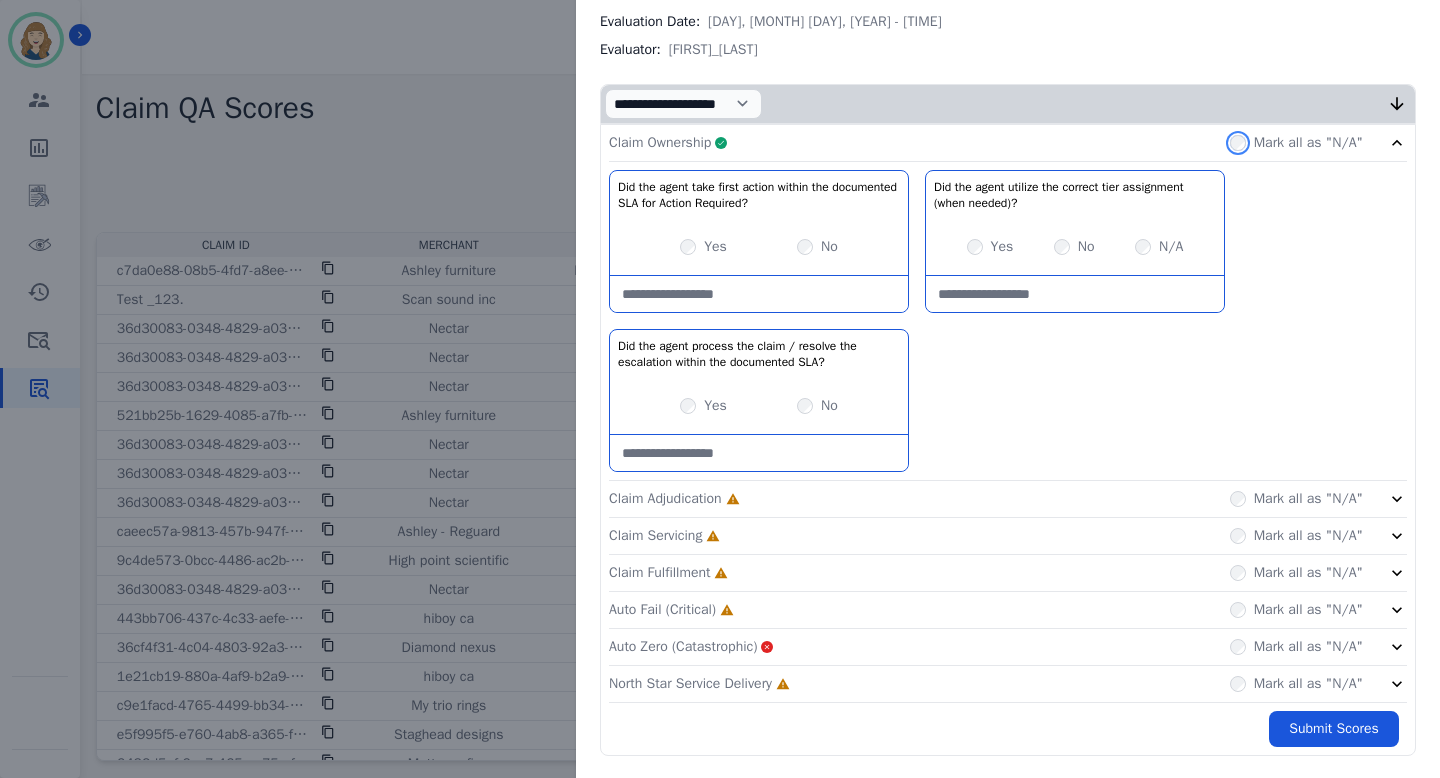 scroll, scrollTop: 242, scrollLeft: 0, axis: vertical 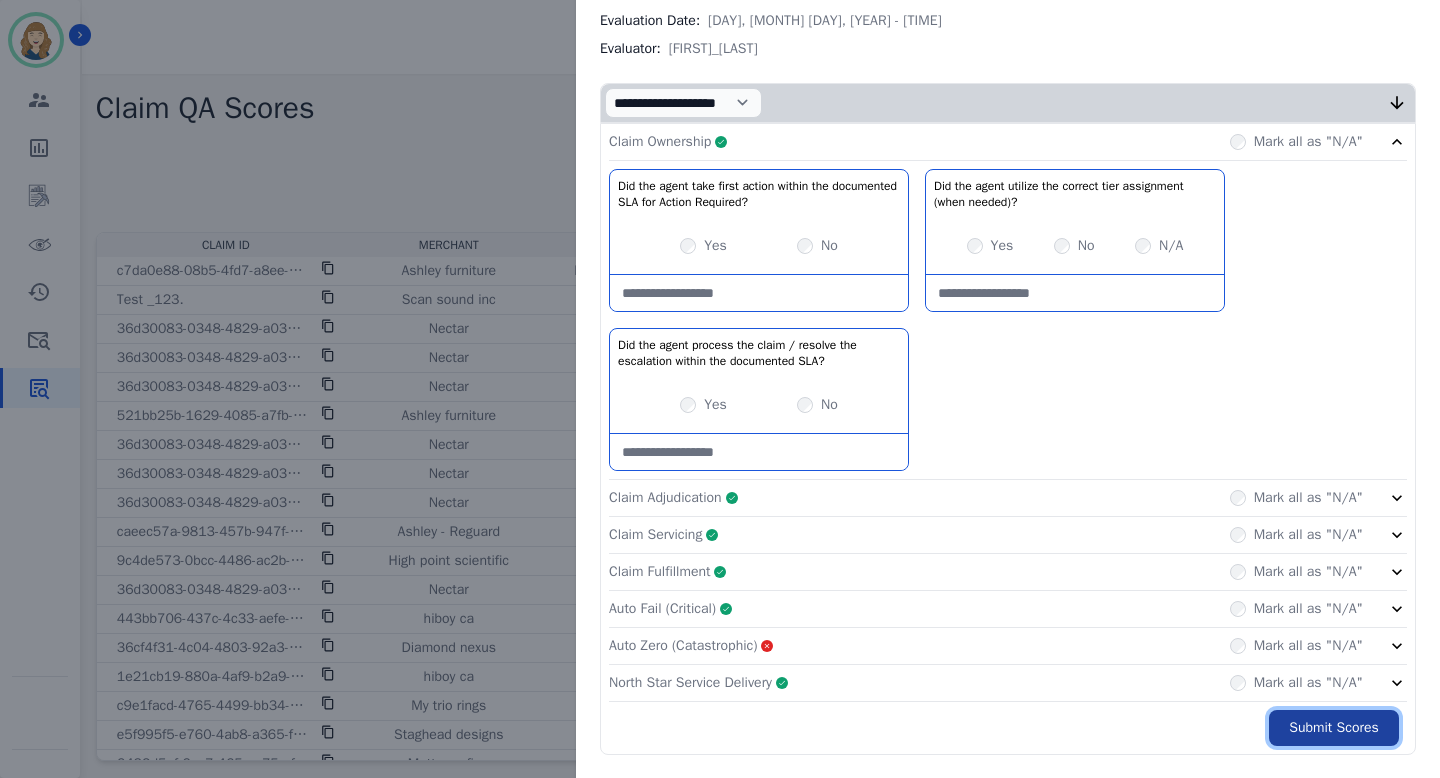 click on "Submit Scores" at bounding box center [1334, 728] 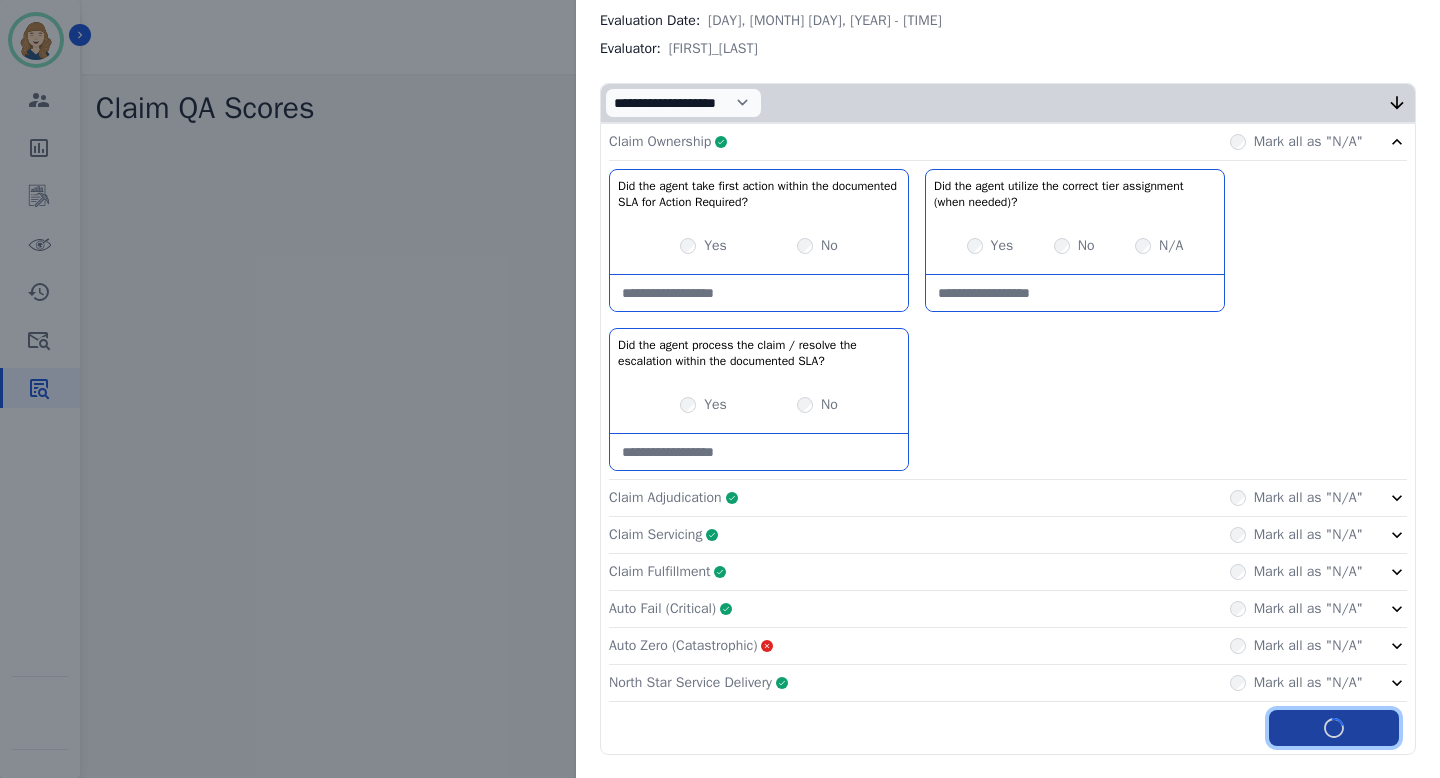 scroll, scrollTop: 354, scrollLeft: 0, axis: vertical 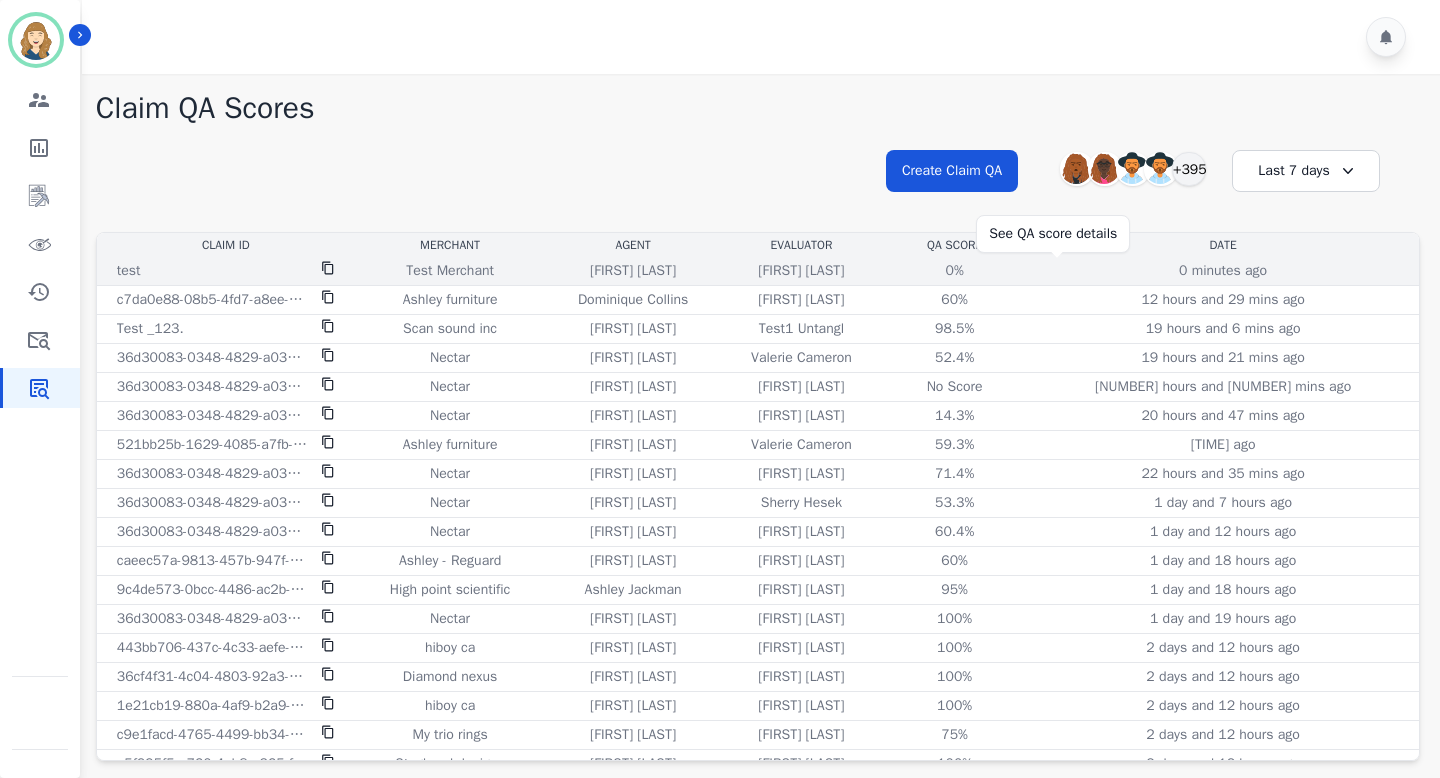 click on "0%" at bounding box center (955, 271) 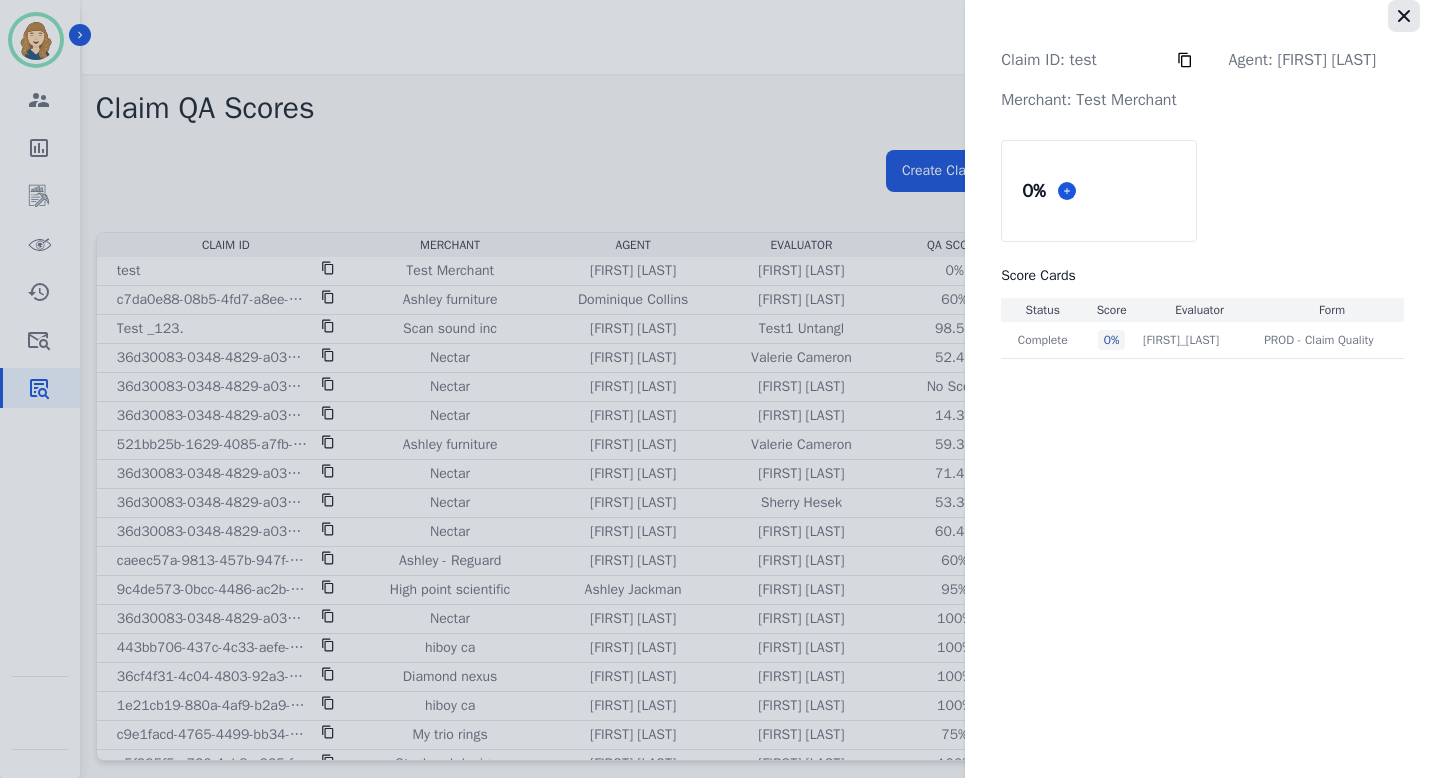 click 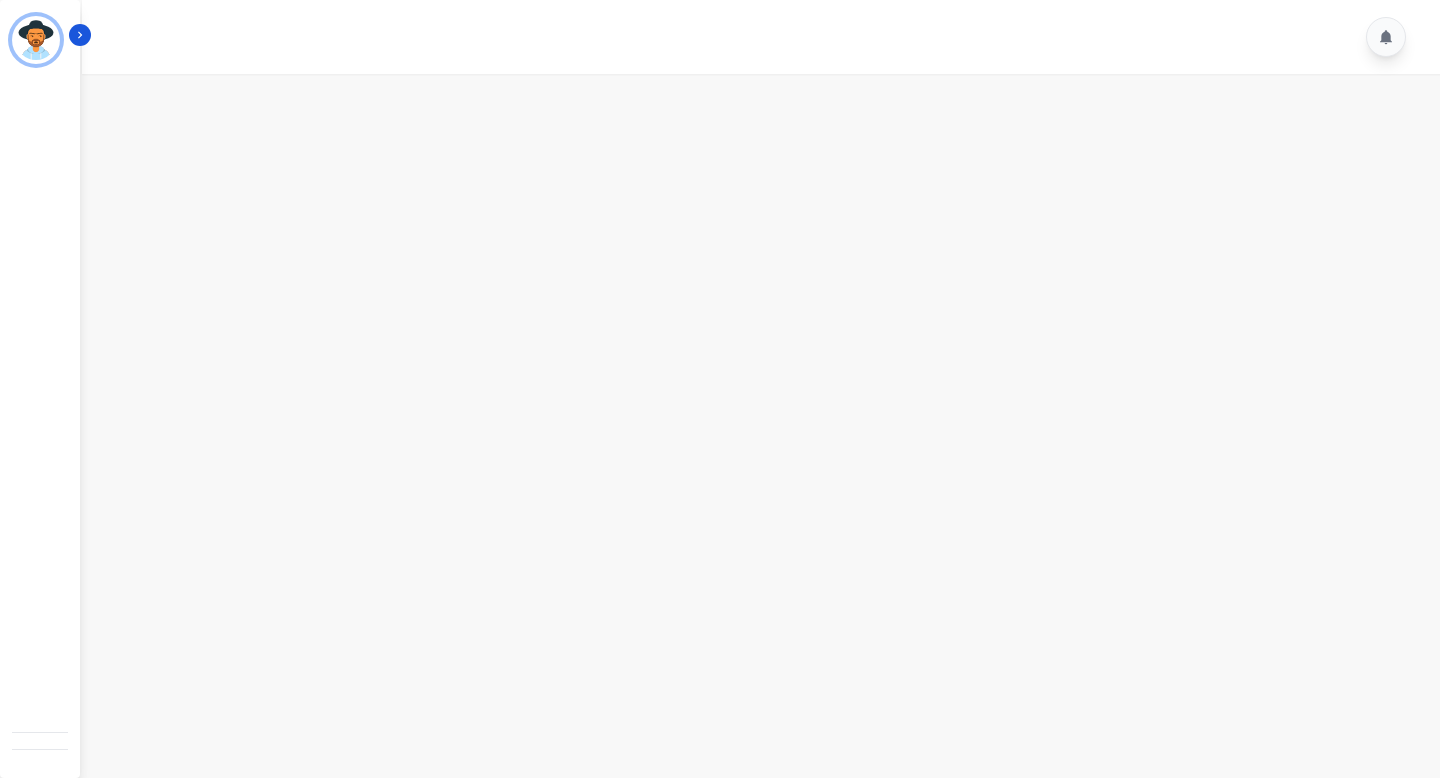 scroll, scrollTop: 0, scrollLeft: 0, axis: both 